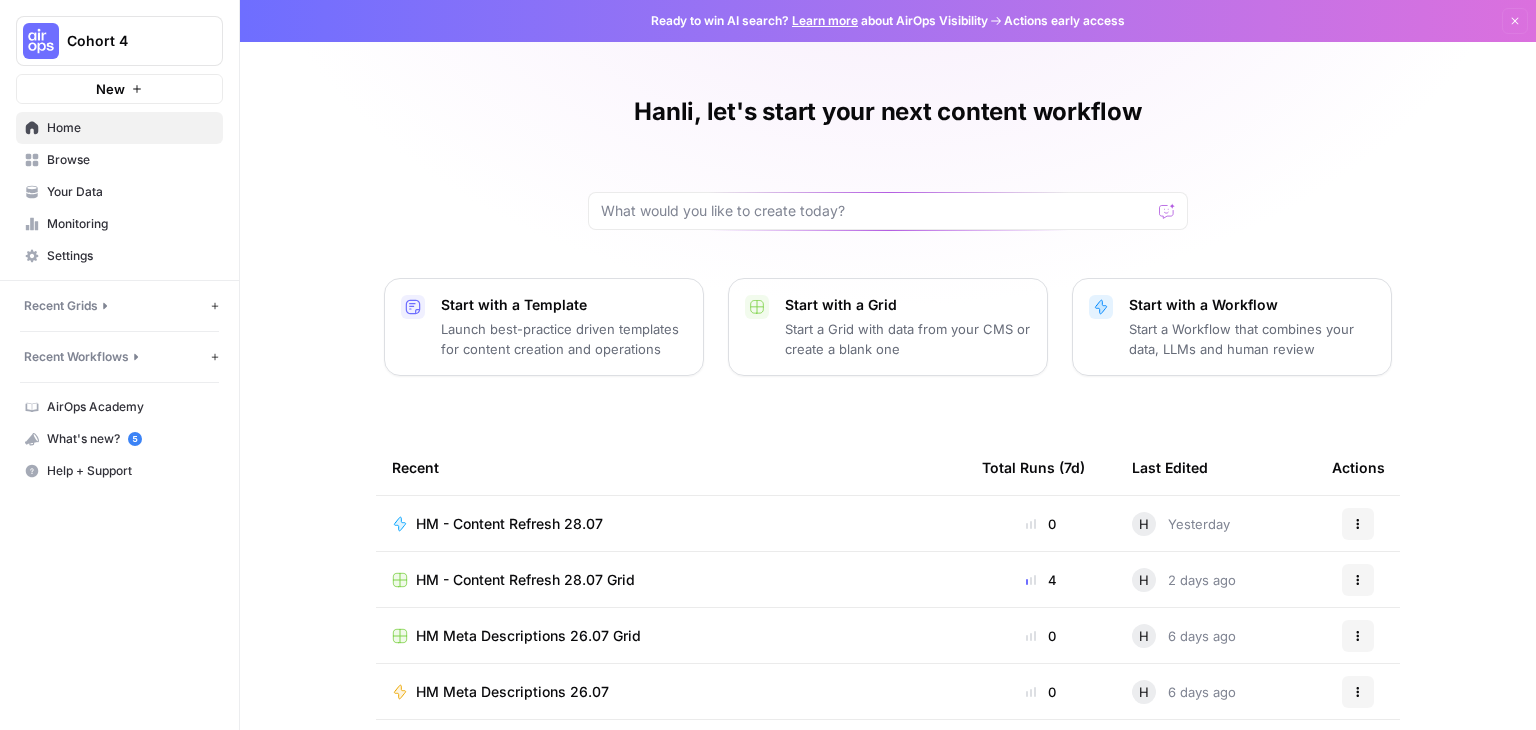 scroll, scrollTop: 0, scrollLeft: 0, axis: both 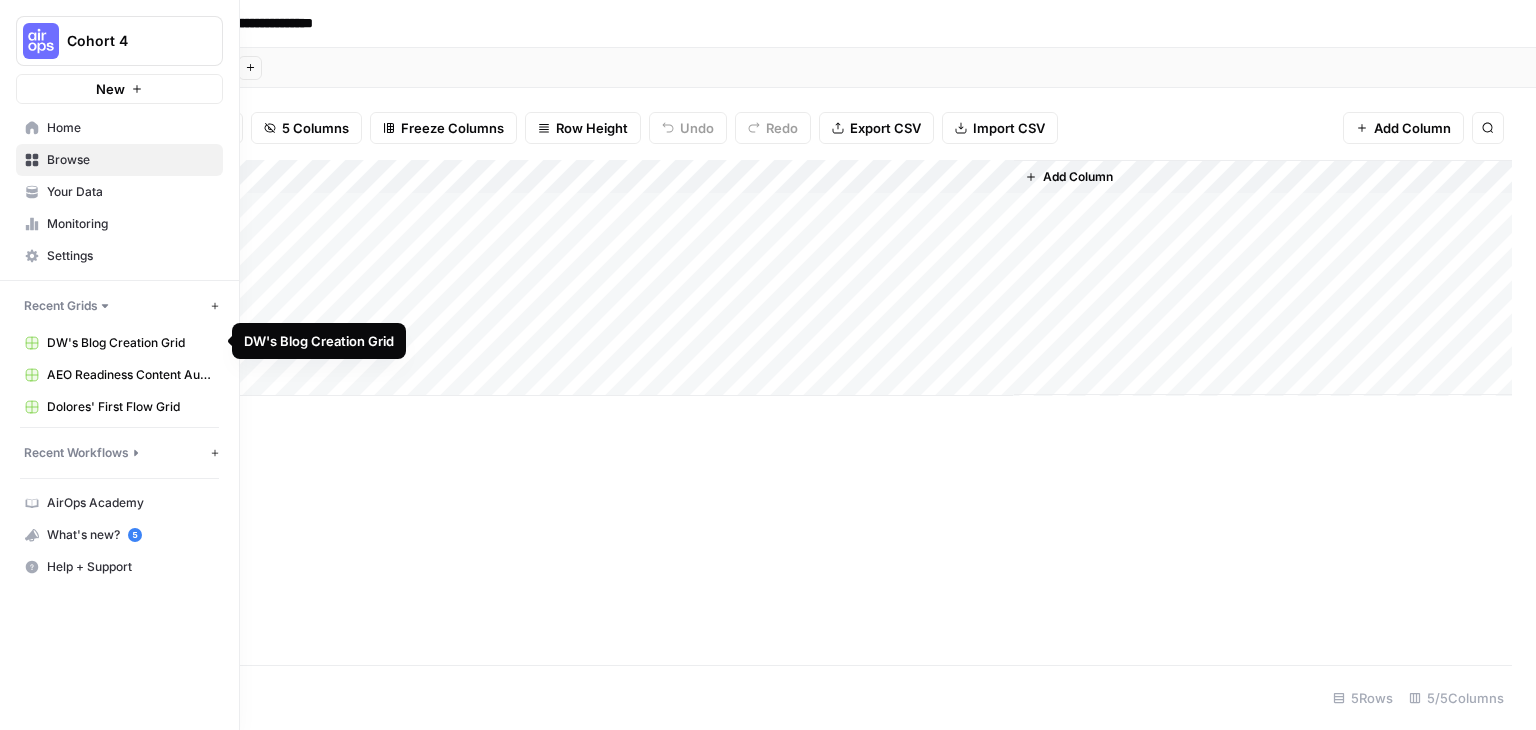 click on "DW's Blog Creation Grid" at bounding box center (130, 343) 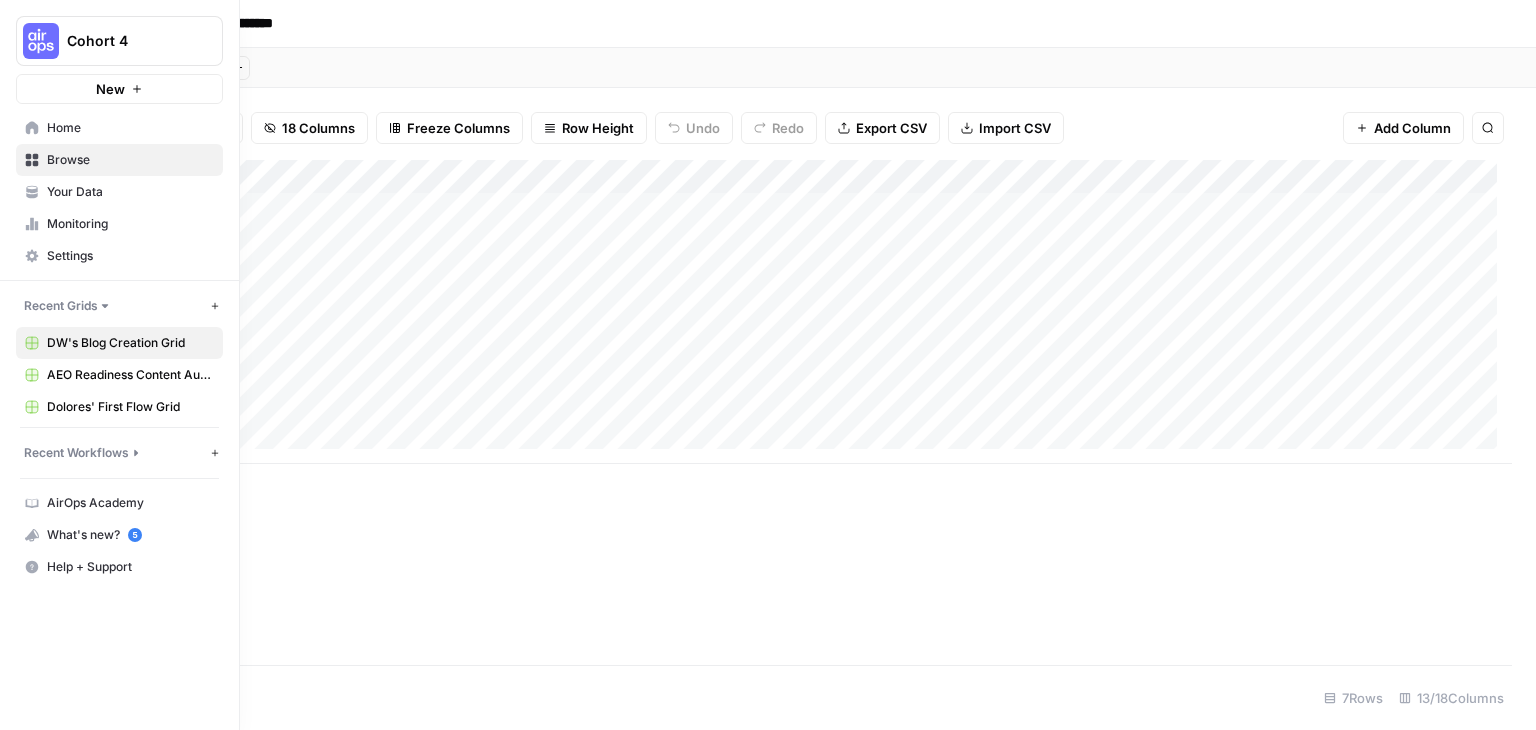 click on "Home" at bounding box center [130, 128] 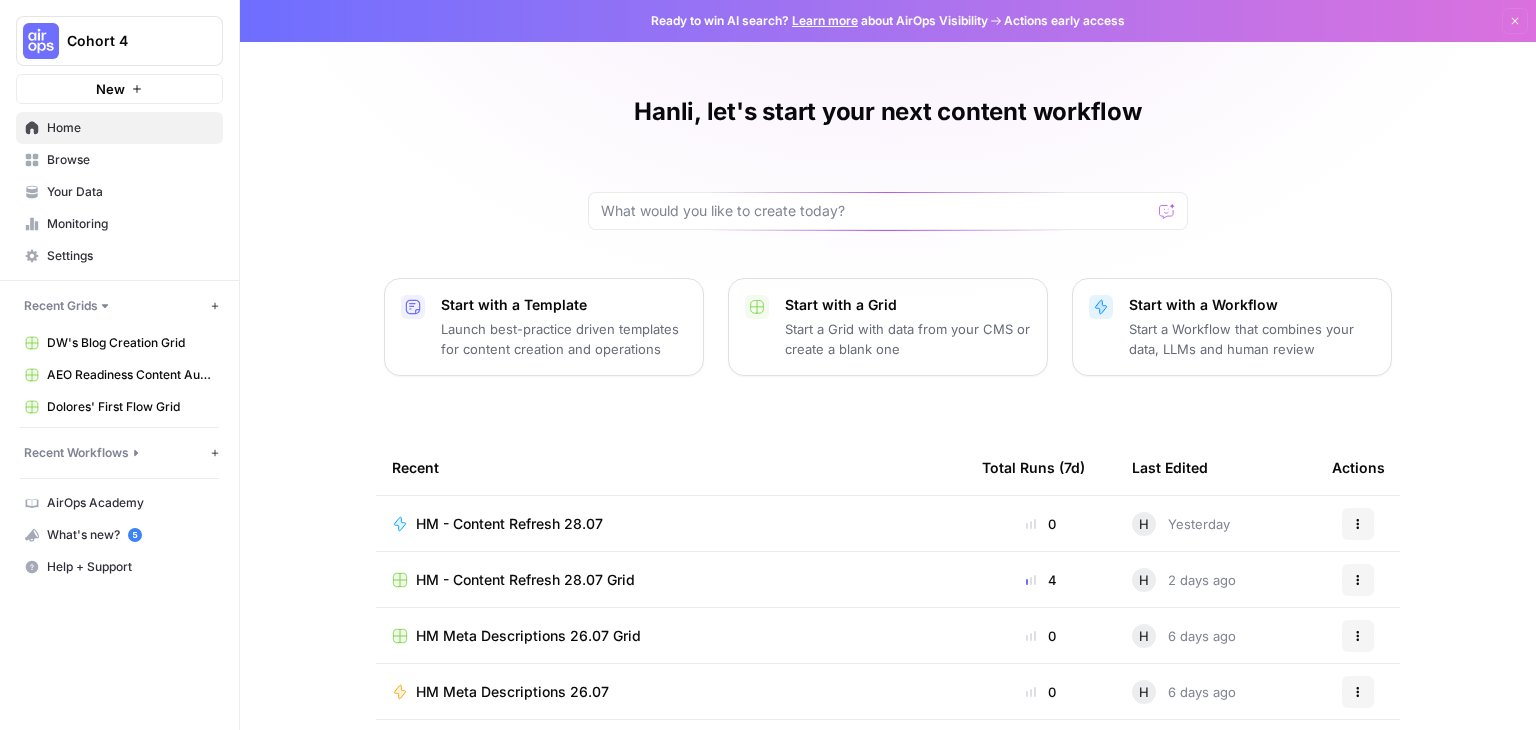click on "HM - Content Refresh 28.07" at bounding box center [509, 524] 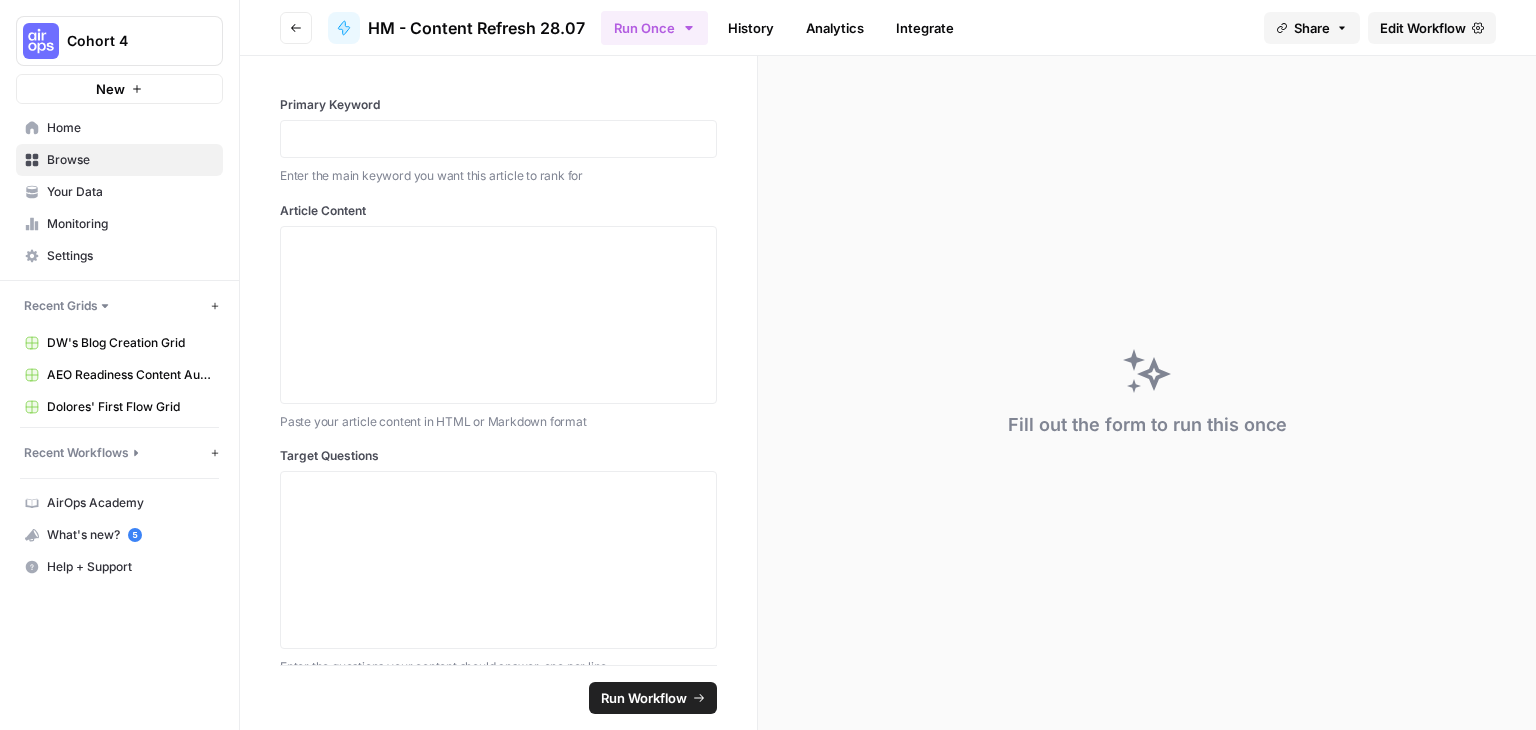 click on "Edit Workflow" at bounding box center [1423, 28] 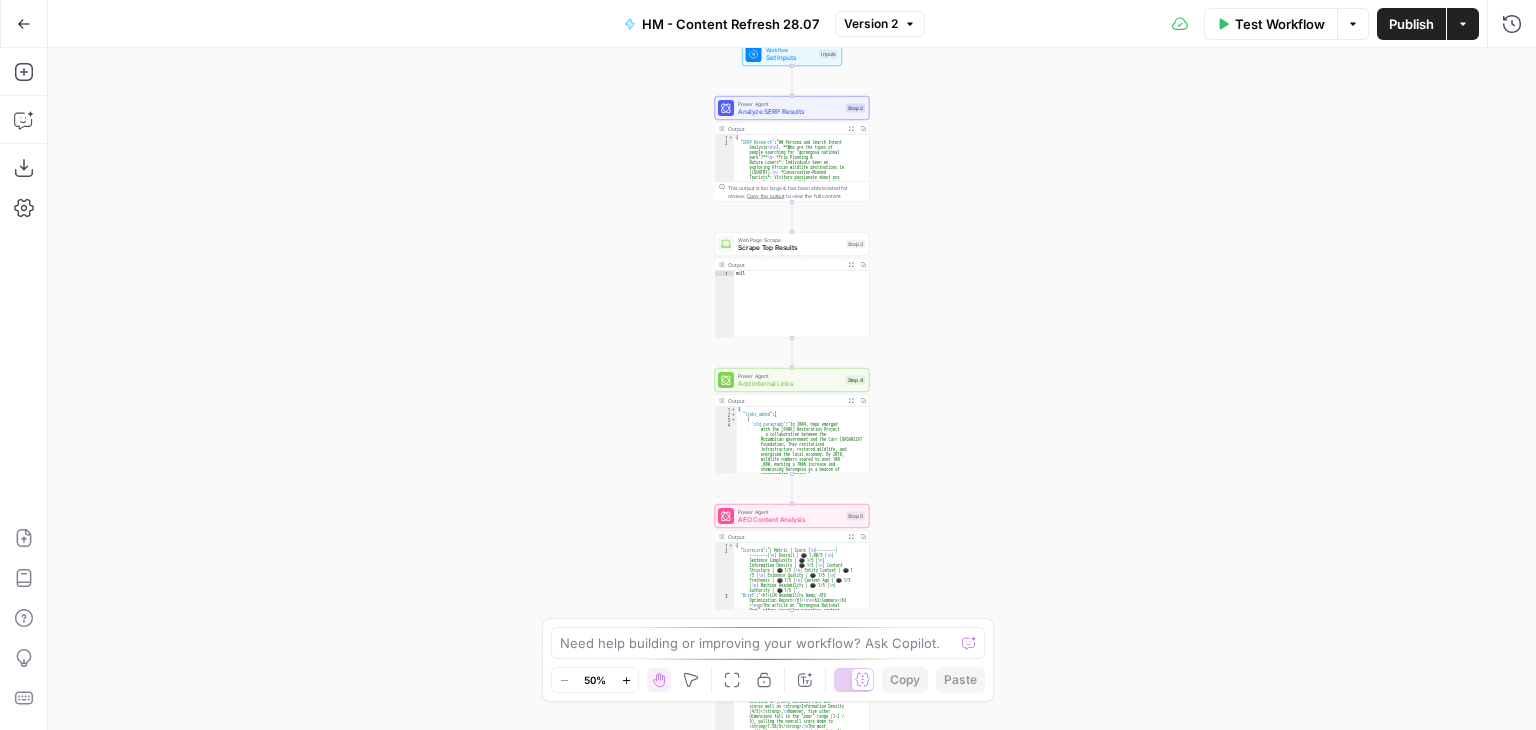 click 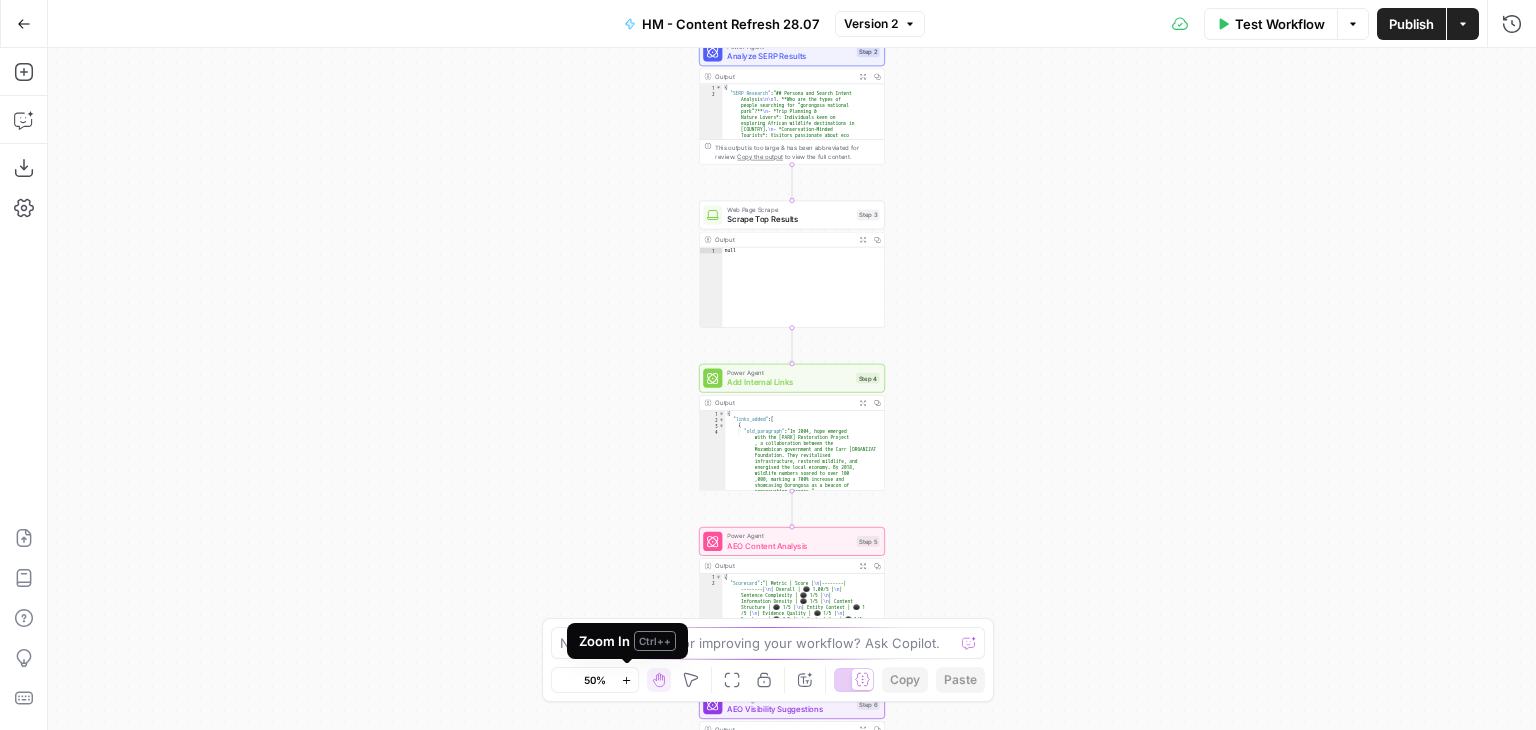 click 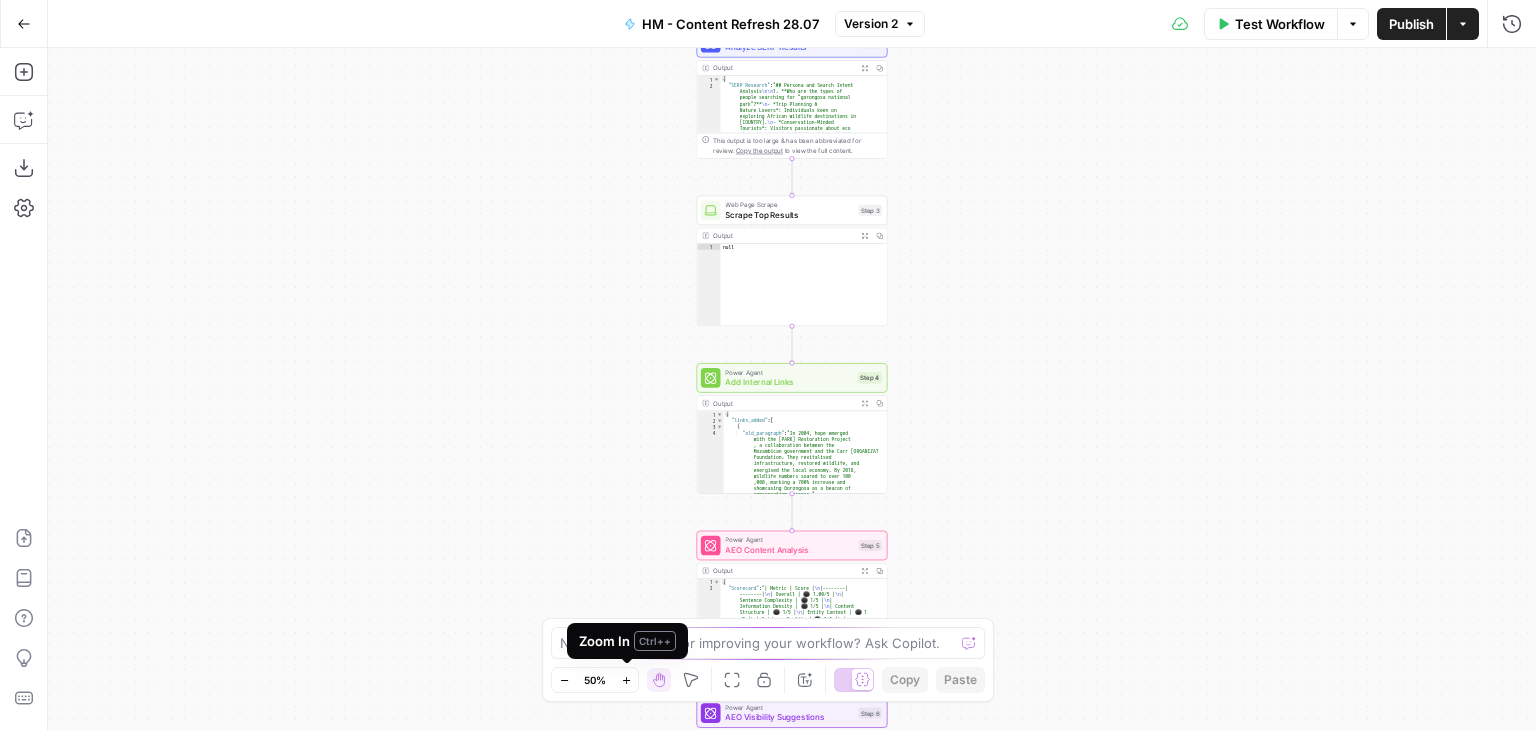 click 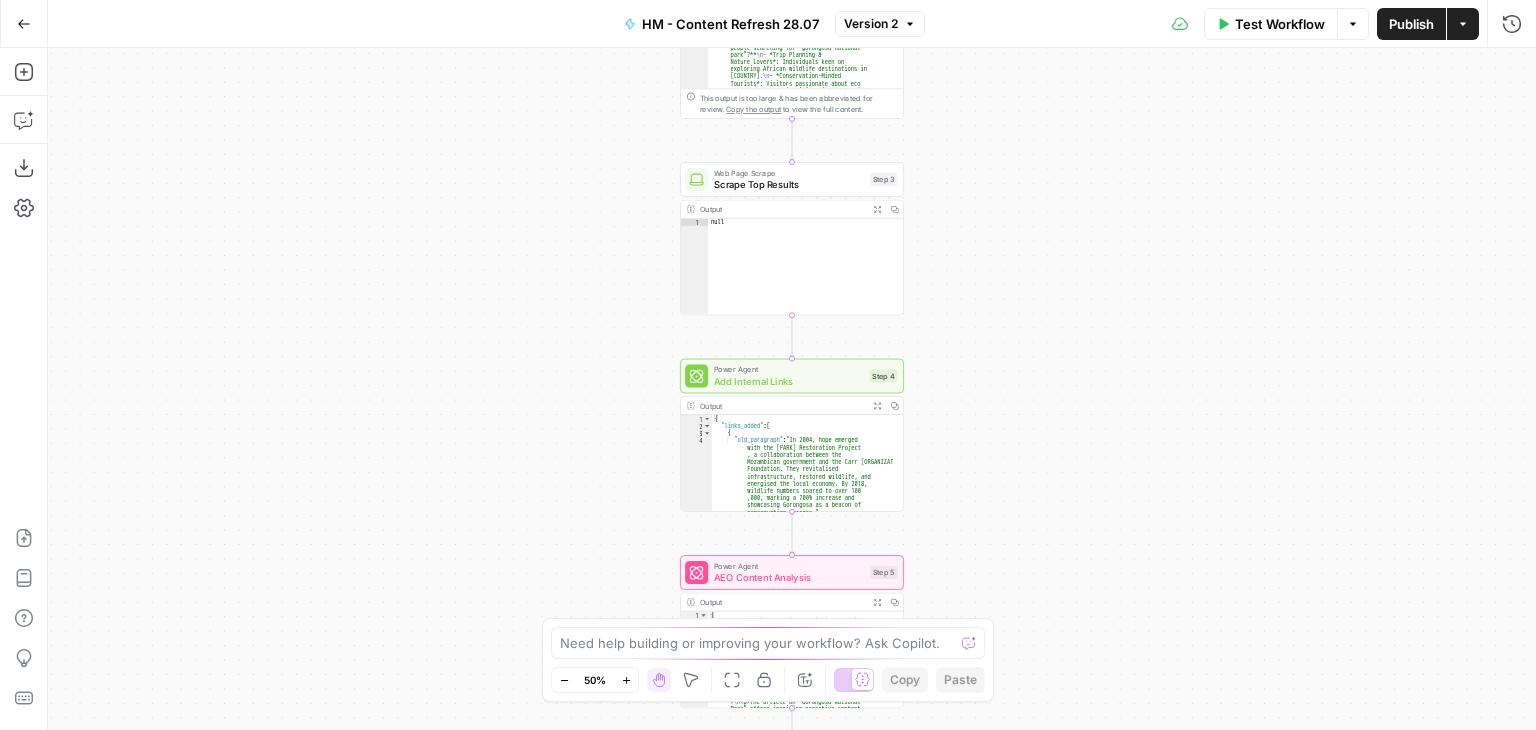 click 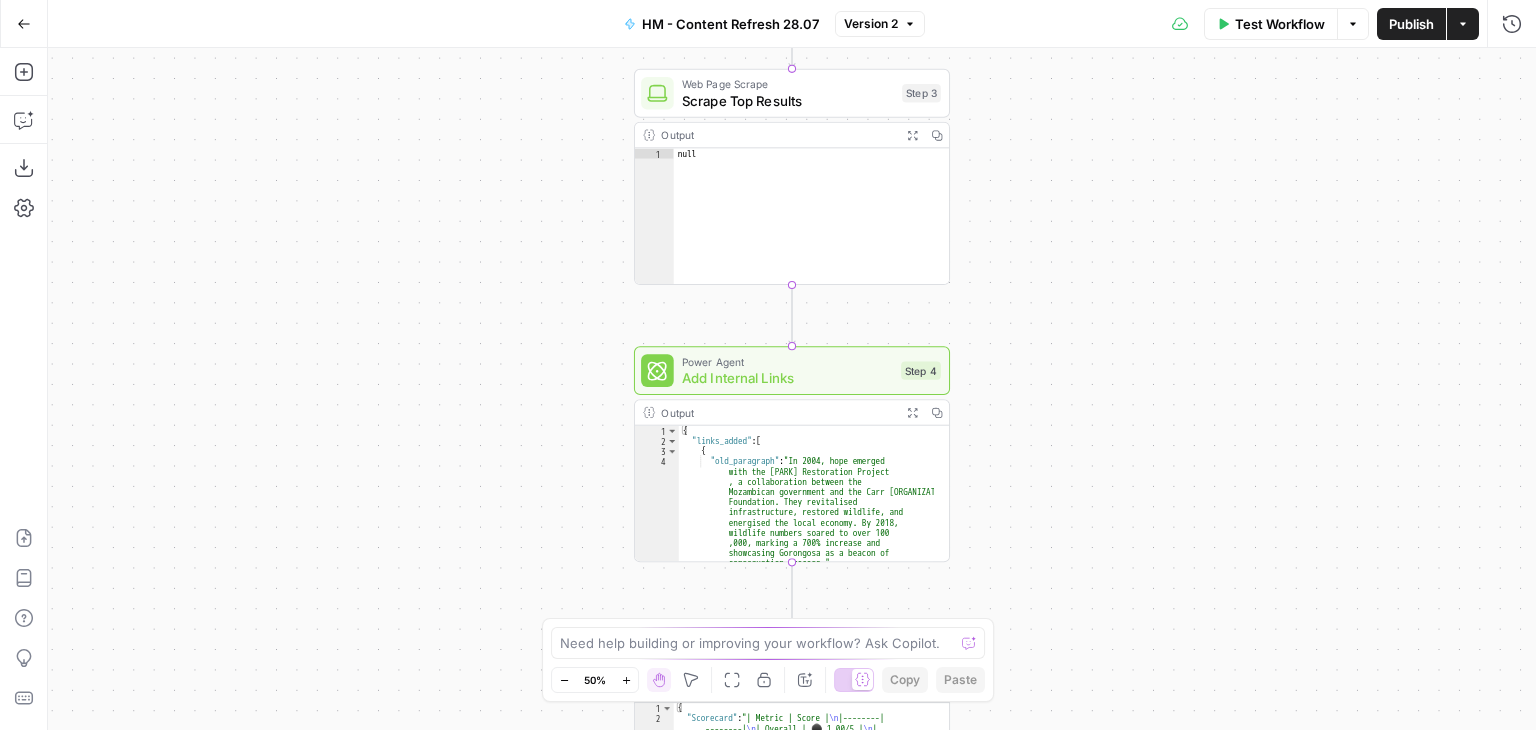 click 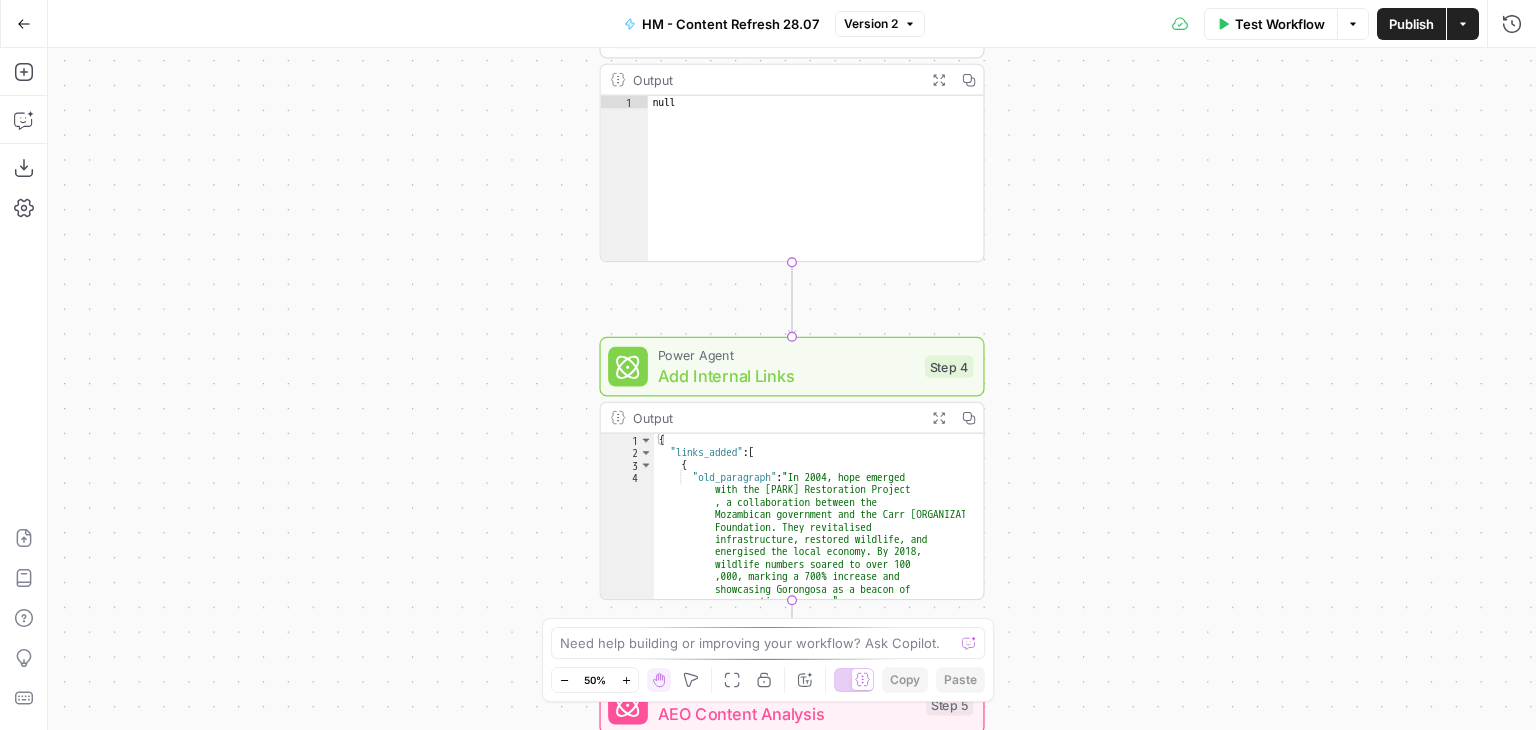click 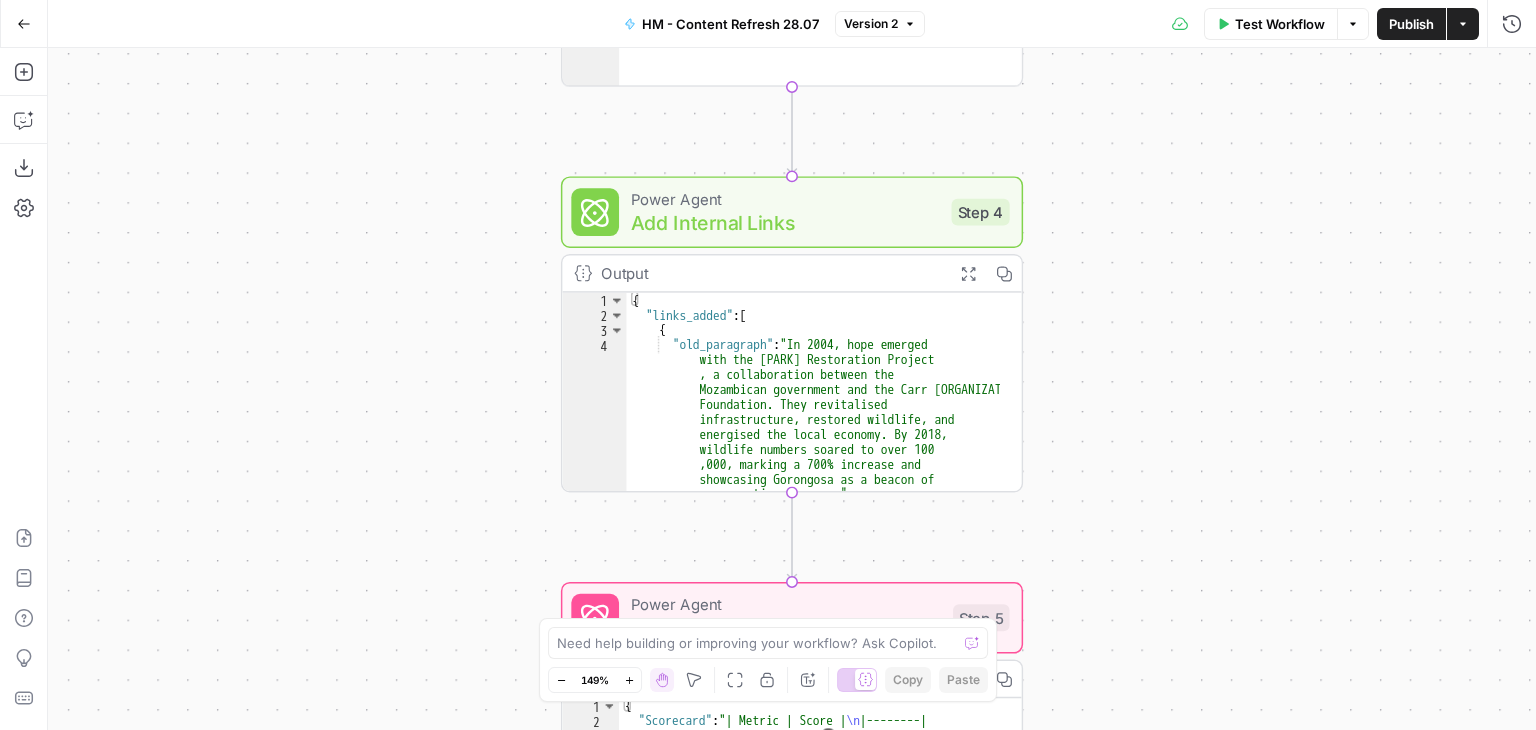 click 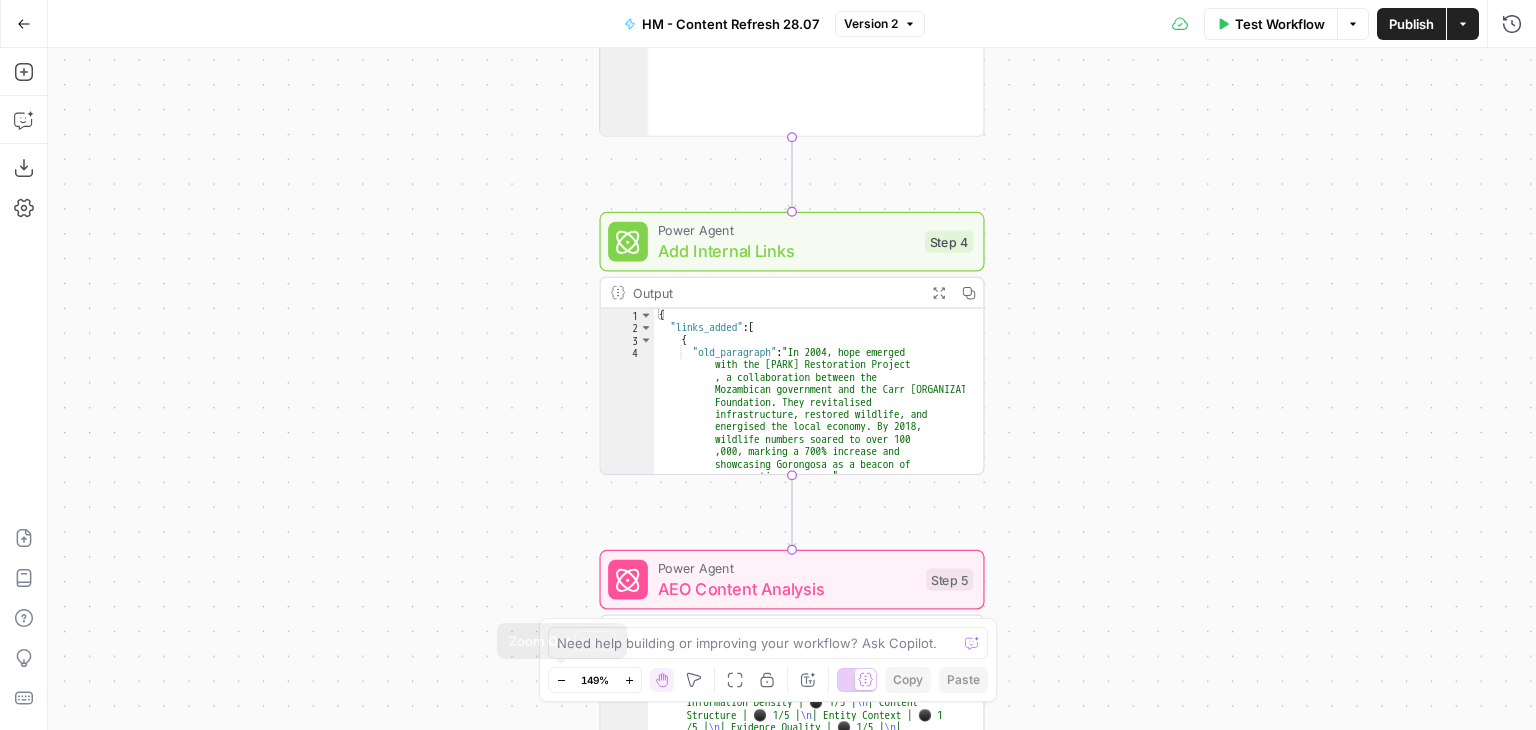 click 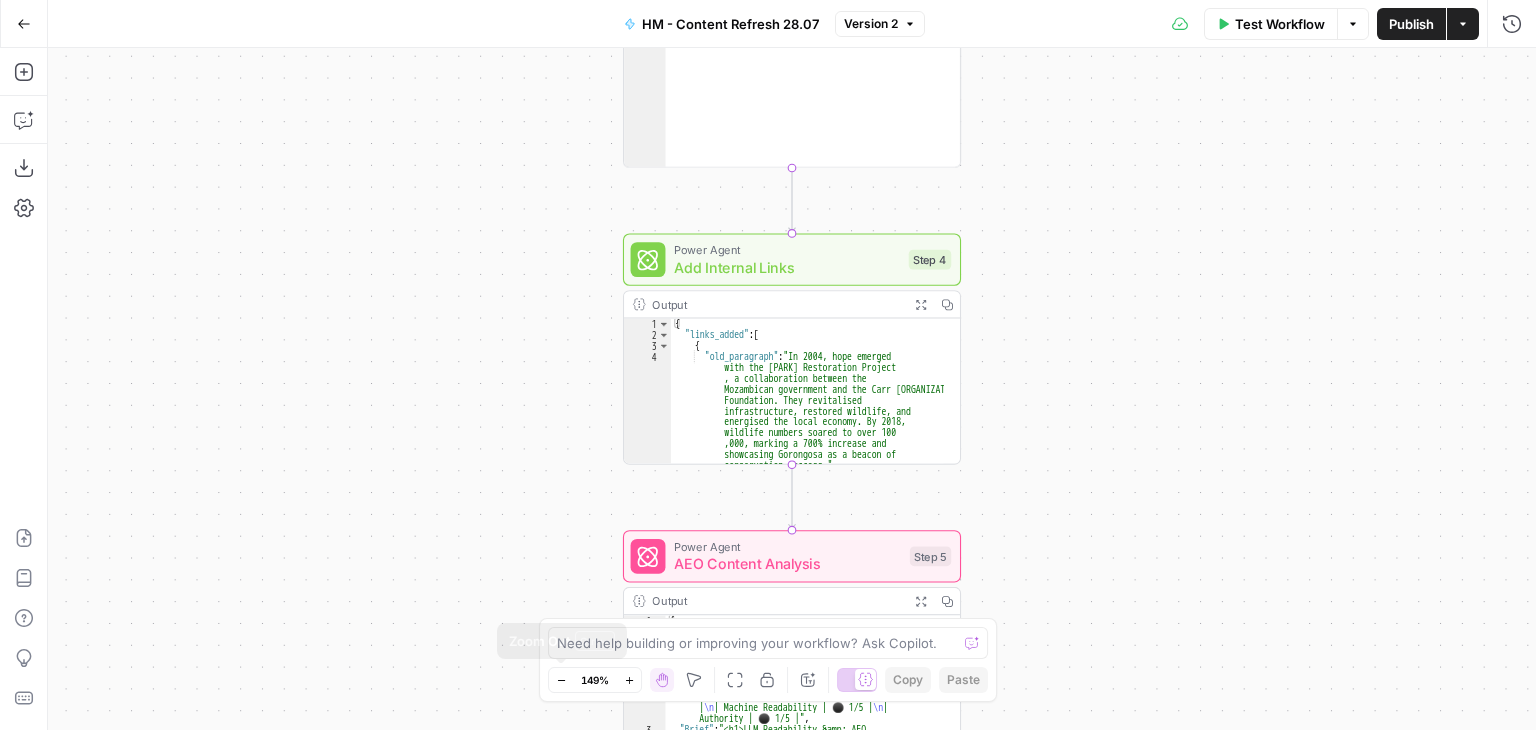 click 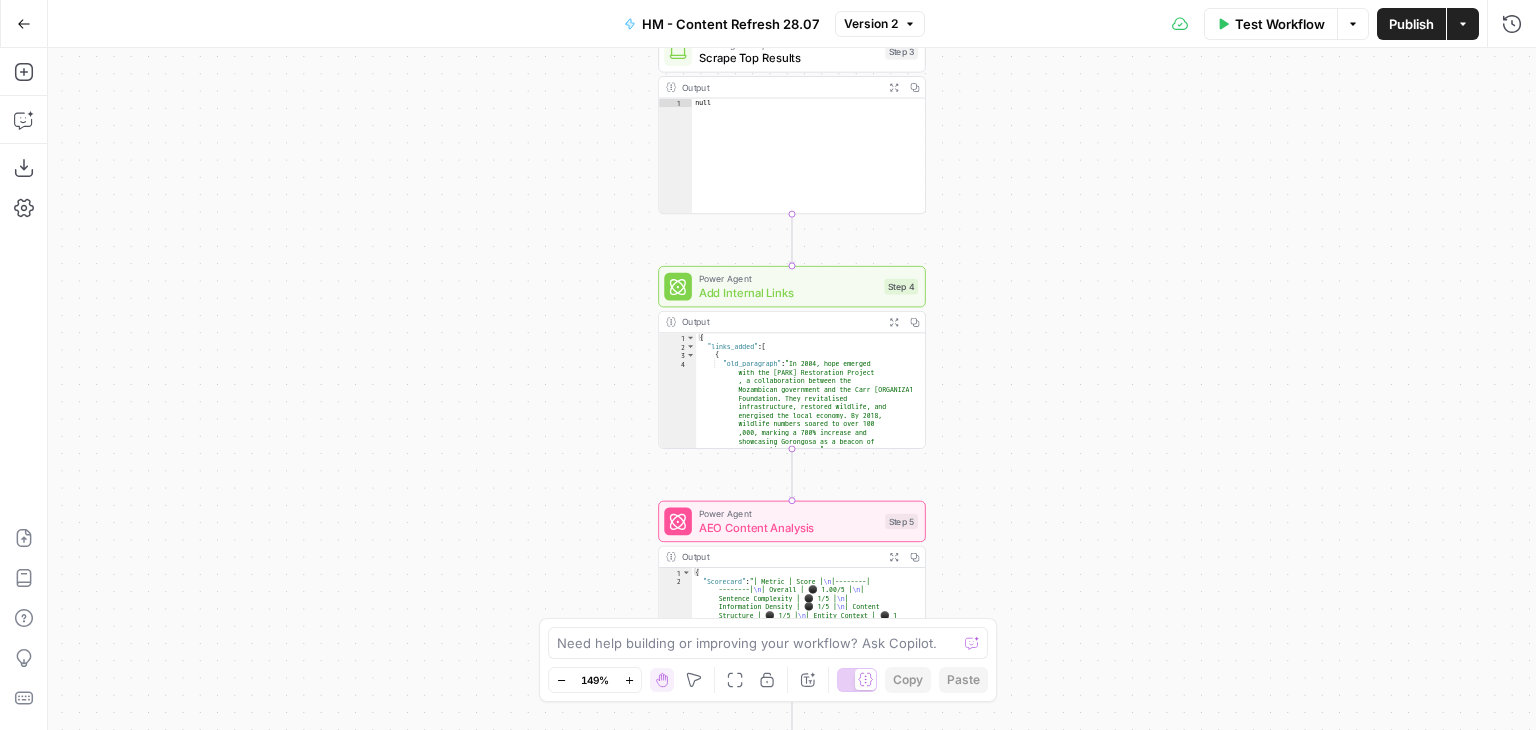 click 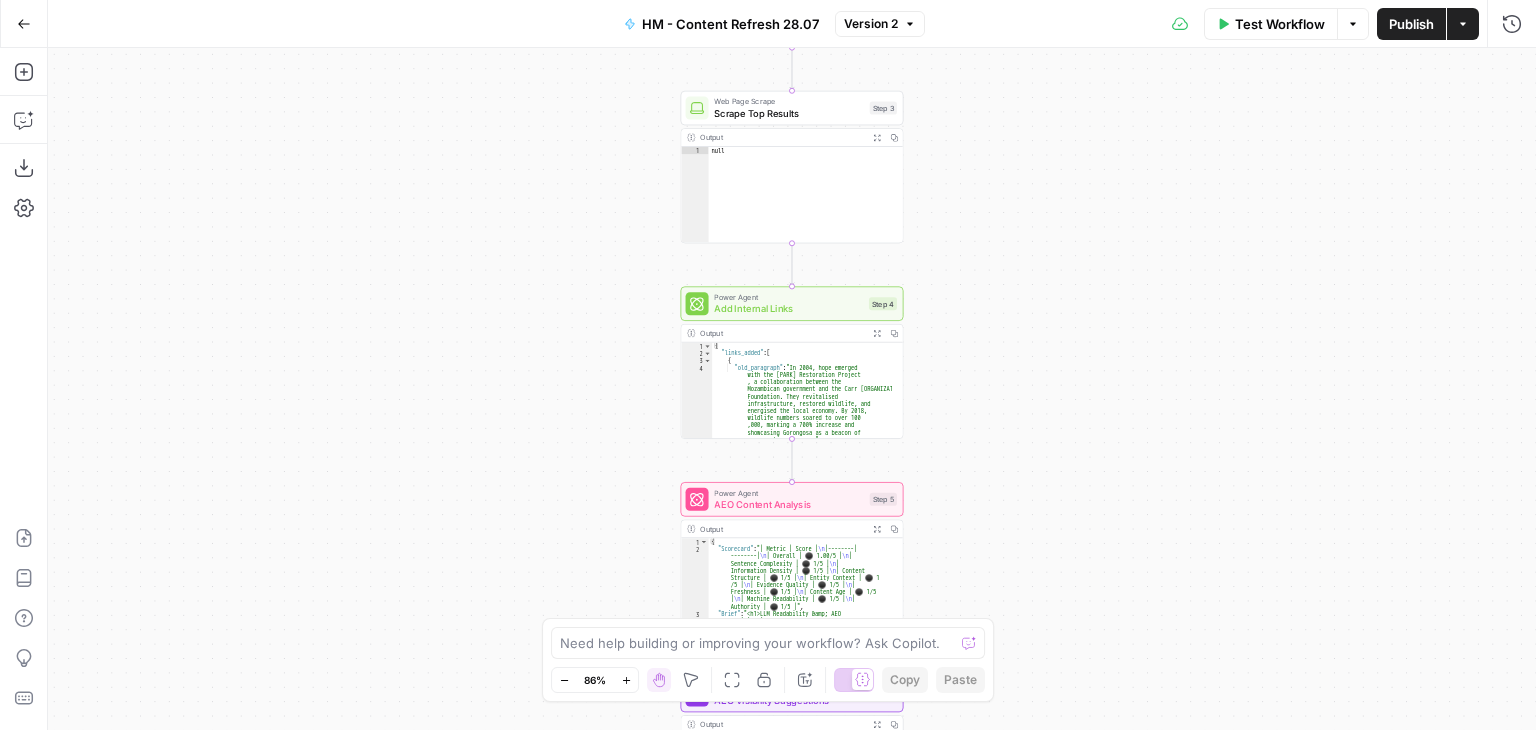 click 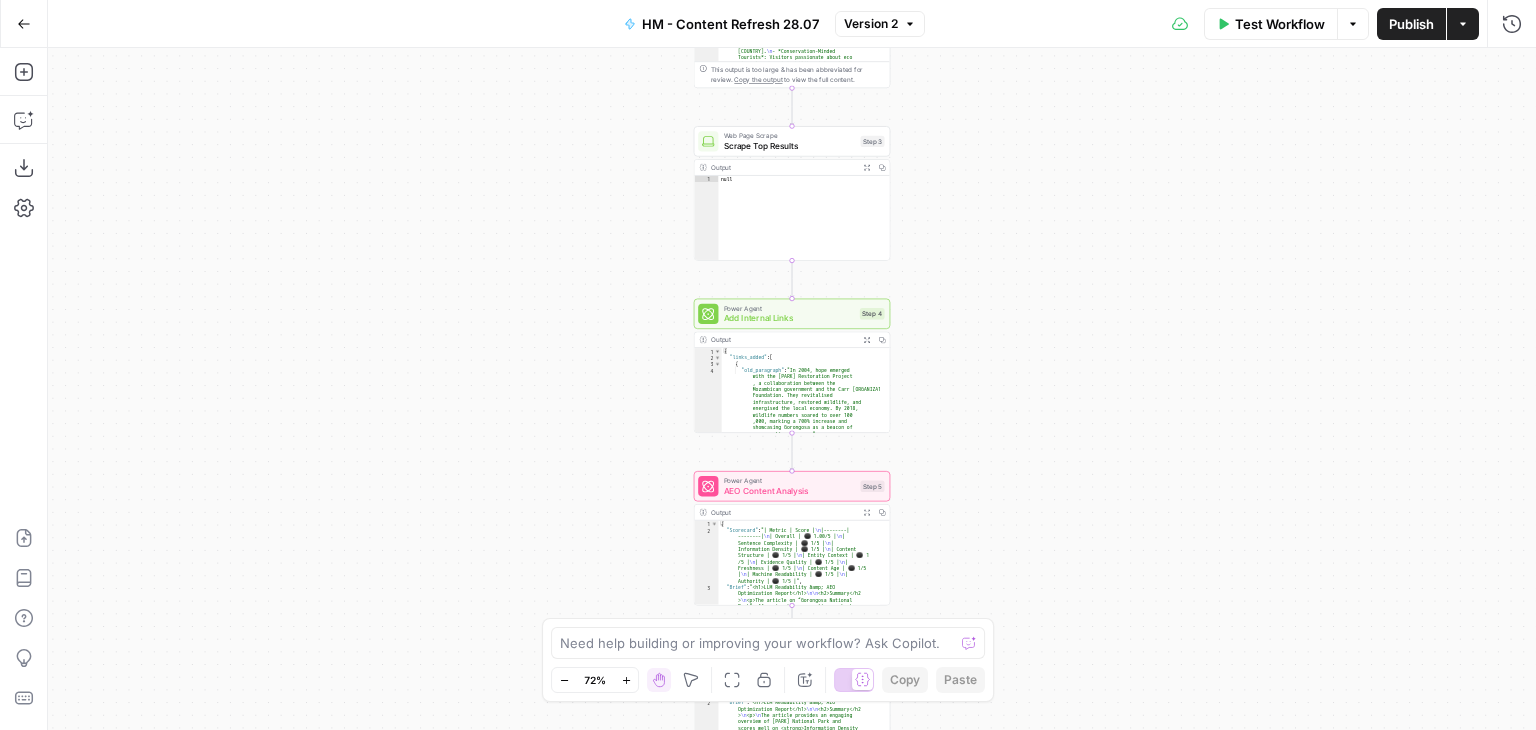 click 